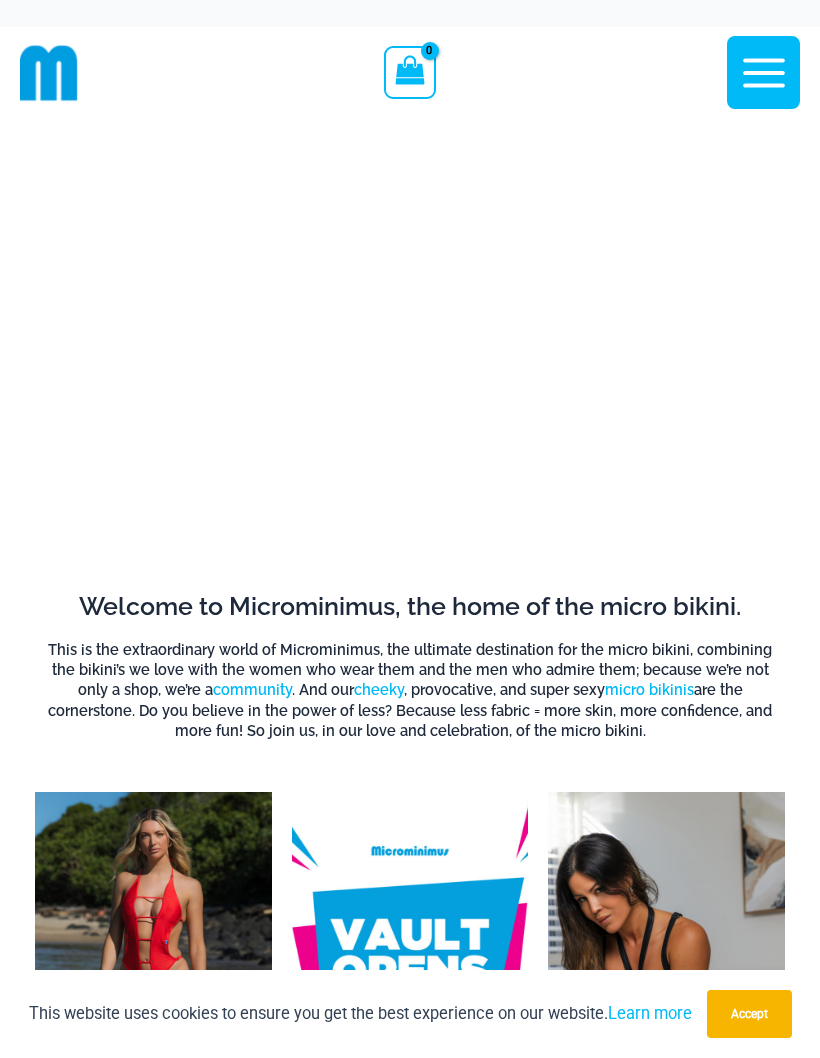 scroll, scrollTop: 0, scrollLeft: 0, axis: both 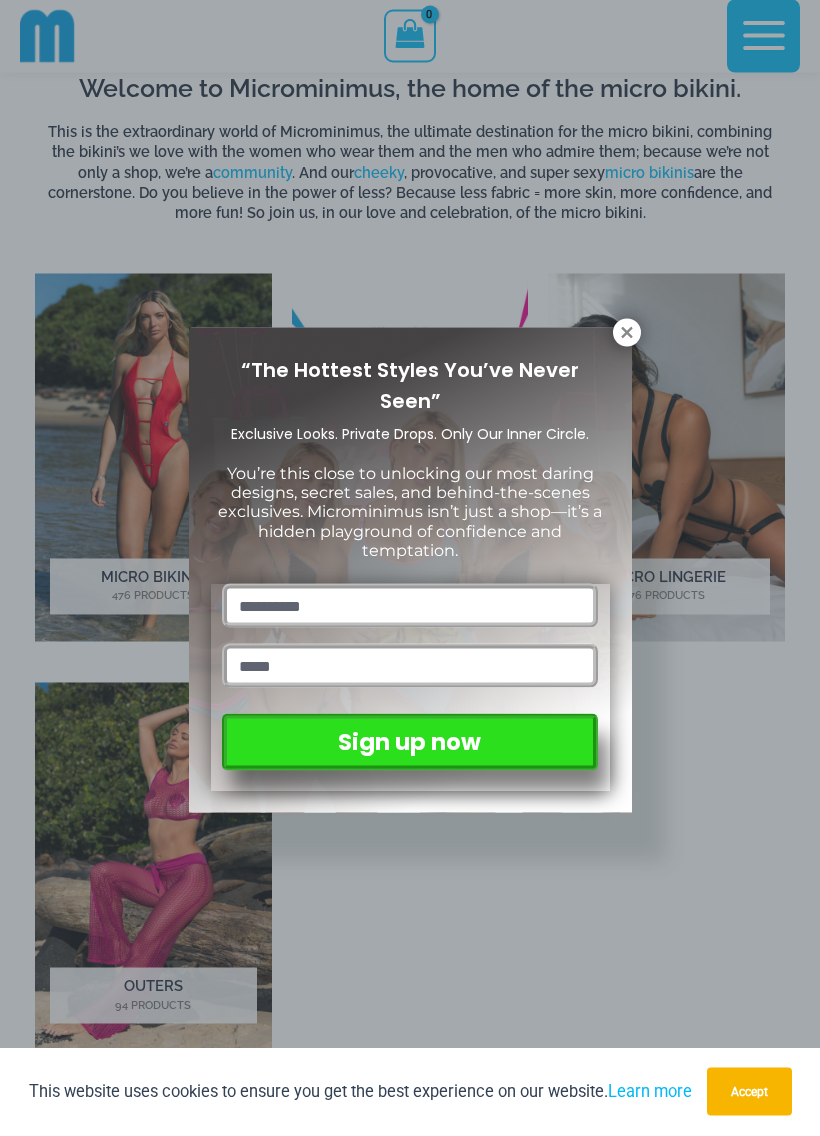 click 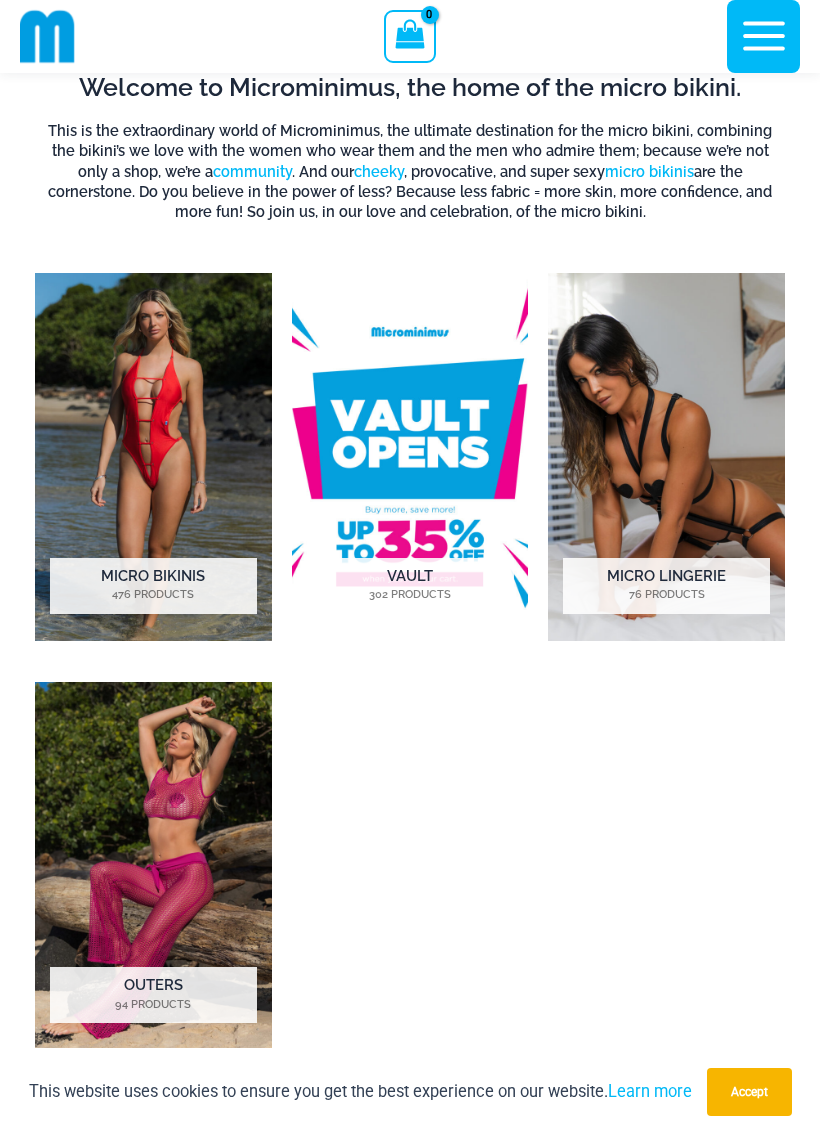 click at bounding box center (153, 457) 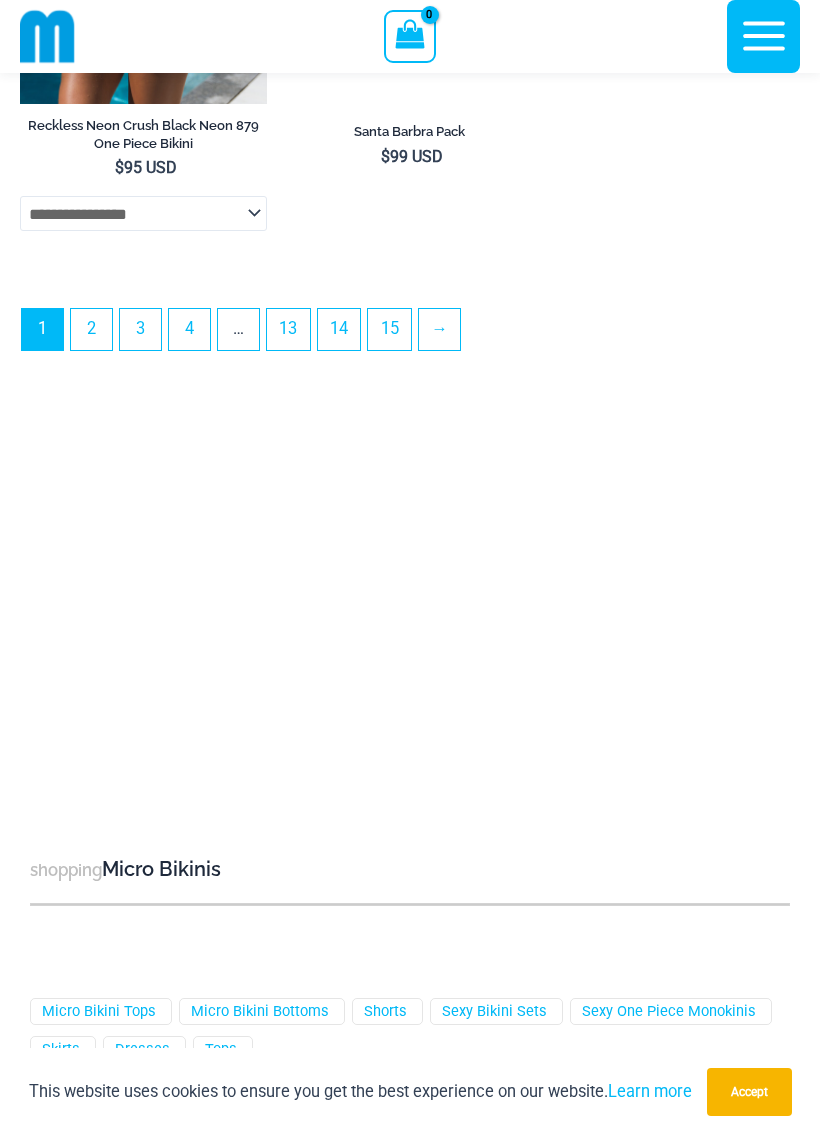 scroll, scrollTop: 6456, scrollLeft: 0, axis: vertical 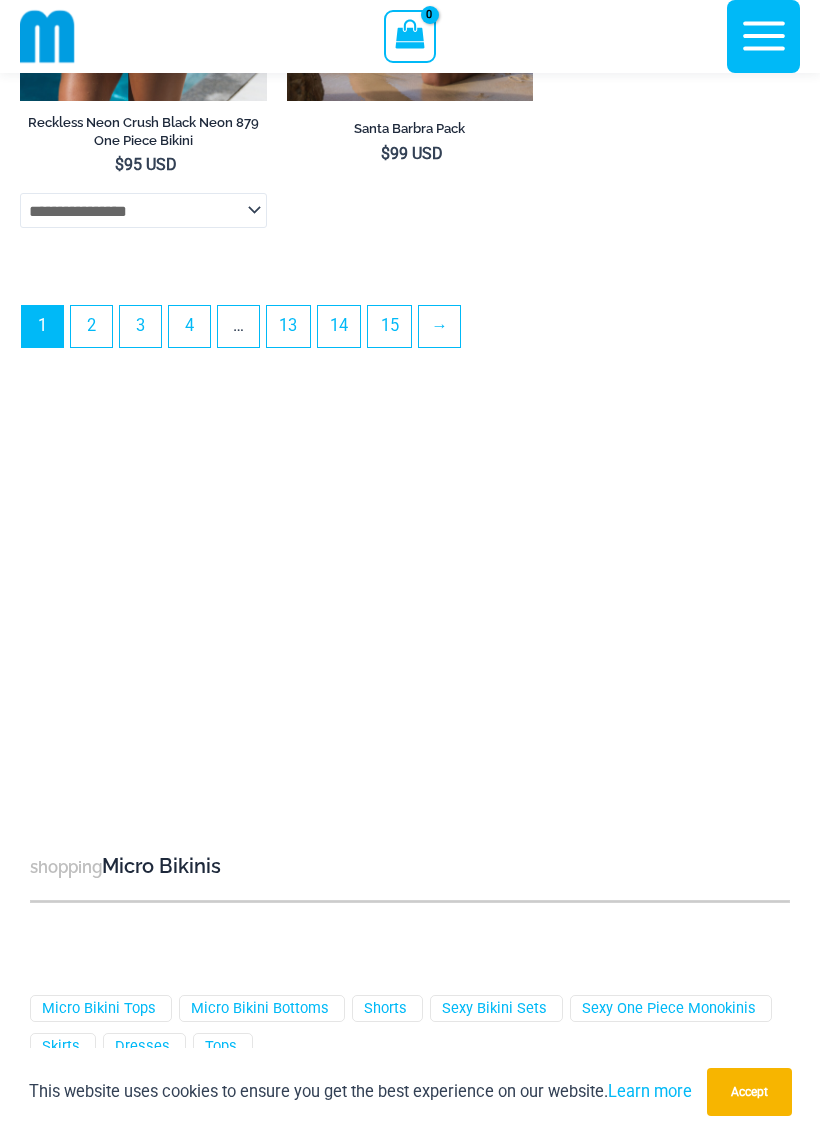 click on "2" at bounding box center [91, 326] 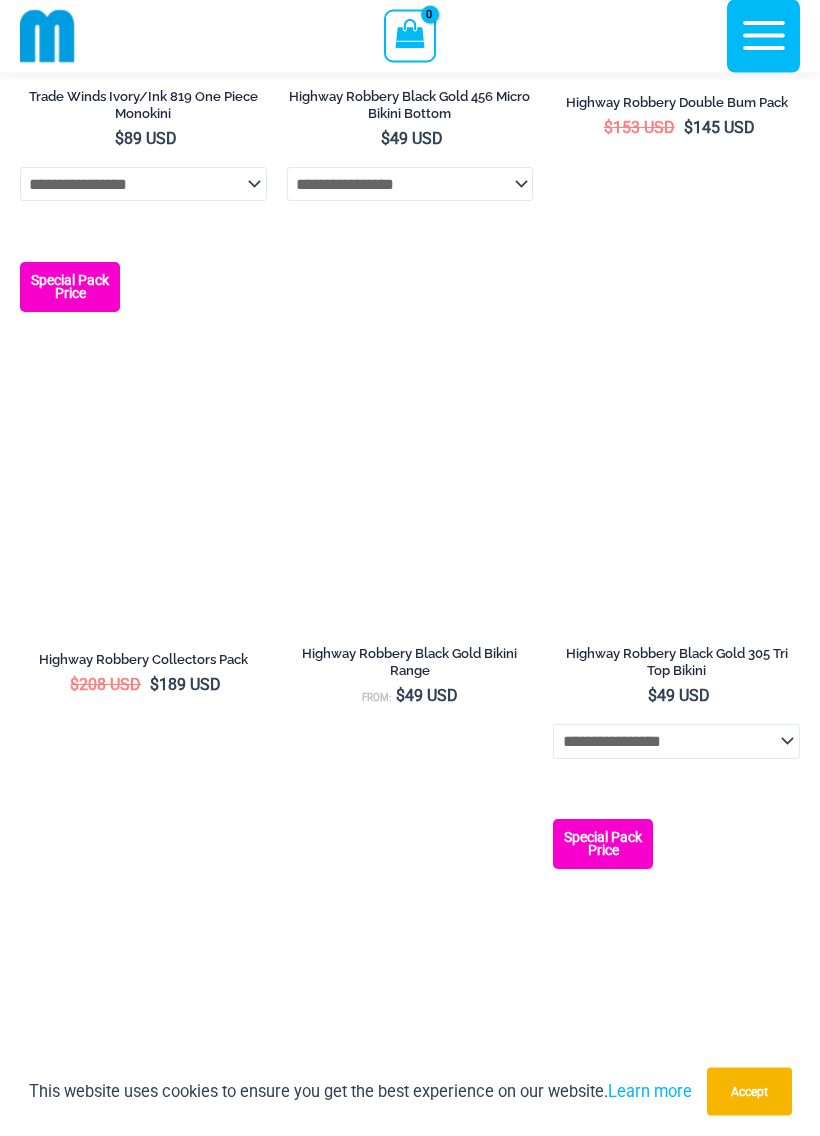 scroll, scrollTop: 3204, scrollLeft: 0, axis: vertical 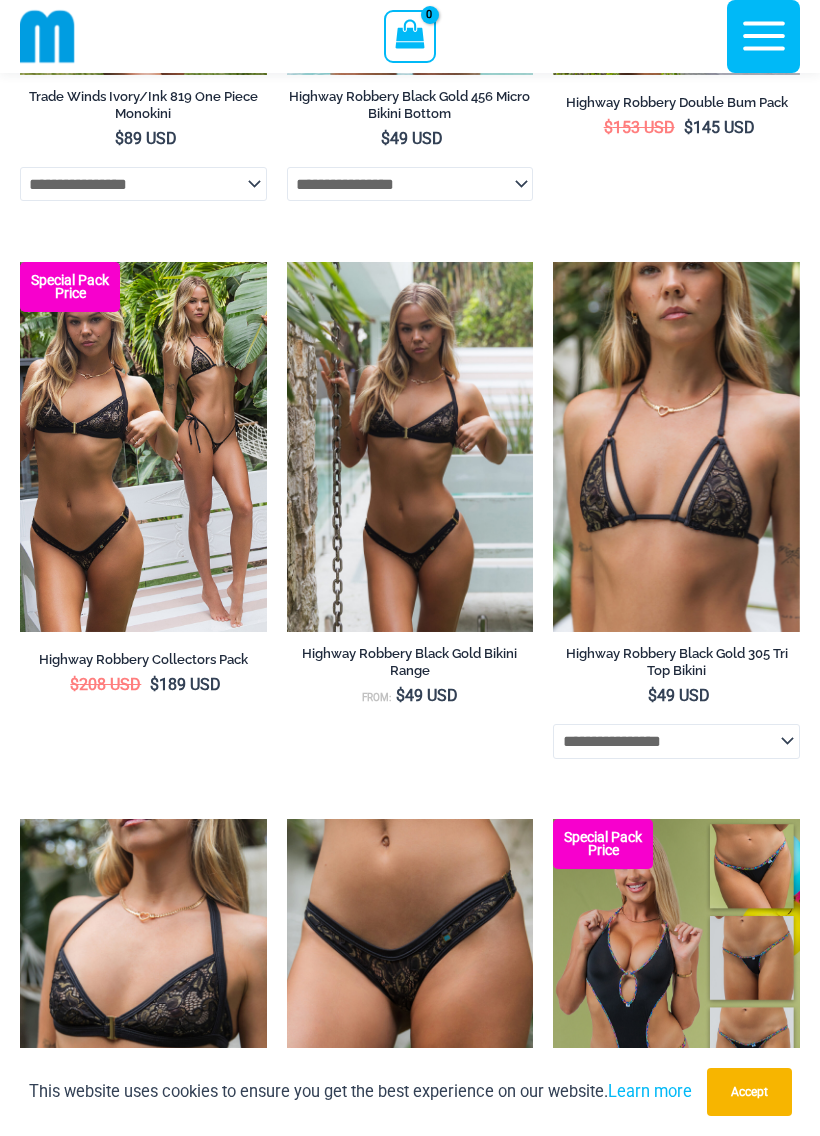 click at bounding box center [287, 262] 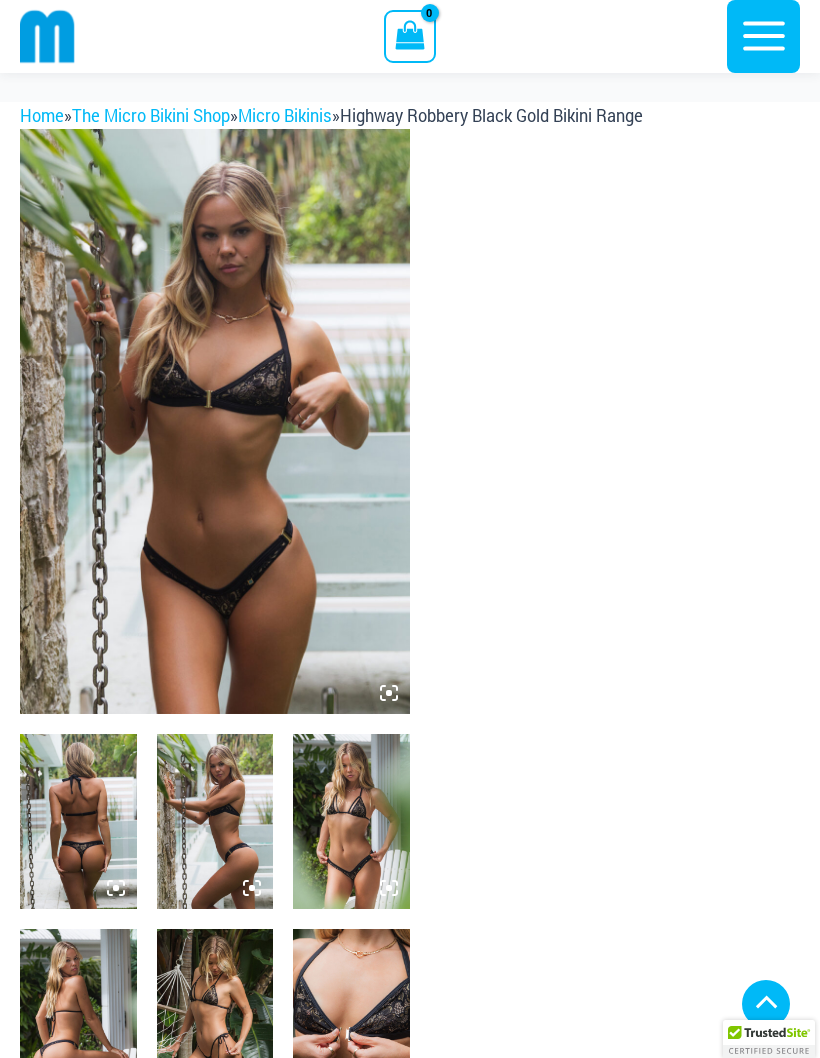 scroll, scrollTop: 429, scrollLeft: 0, axis: vertical 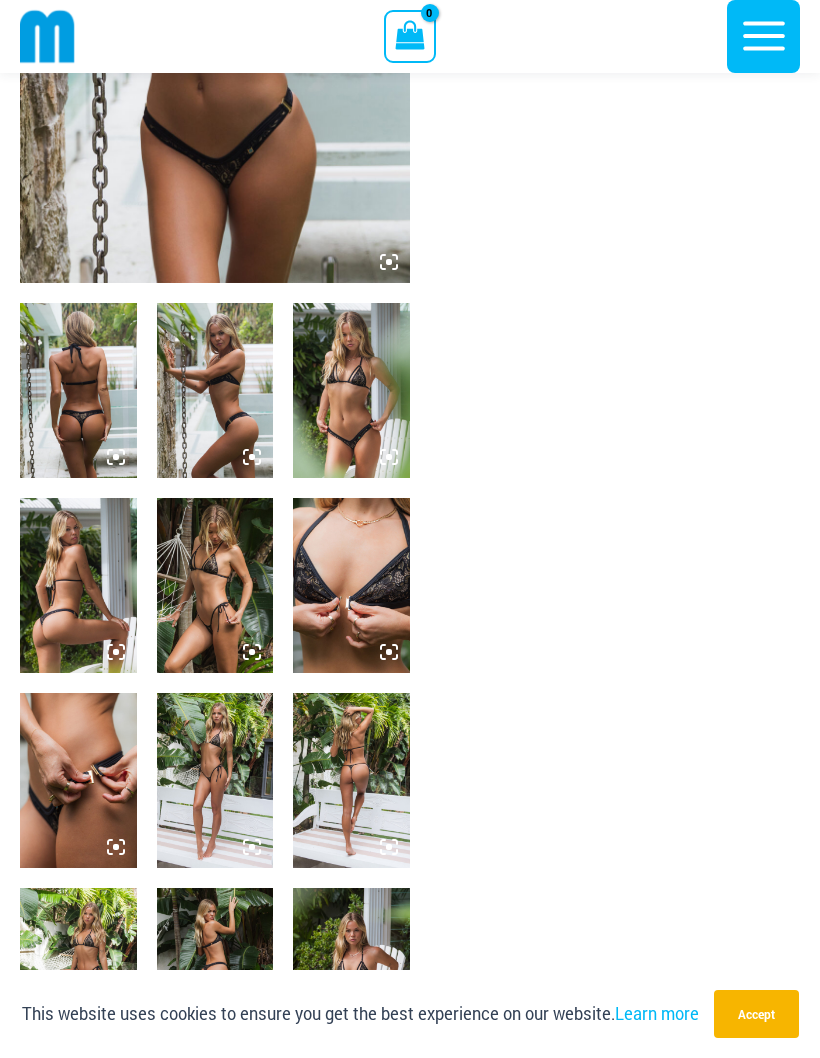 click at bounding box center [351, 585] 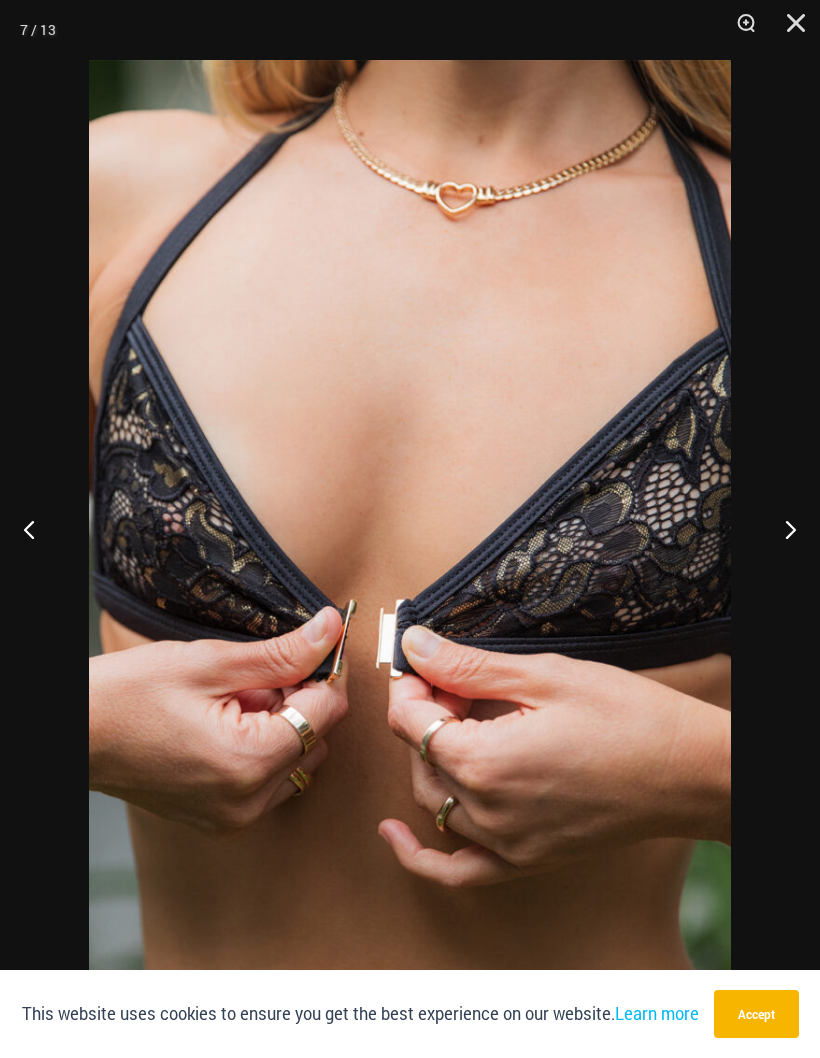 click at bounding box center [789, 30] 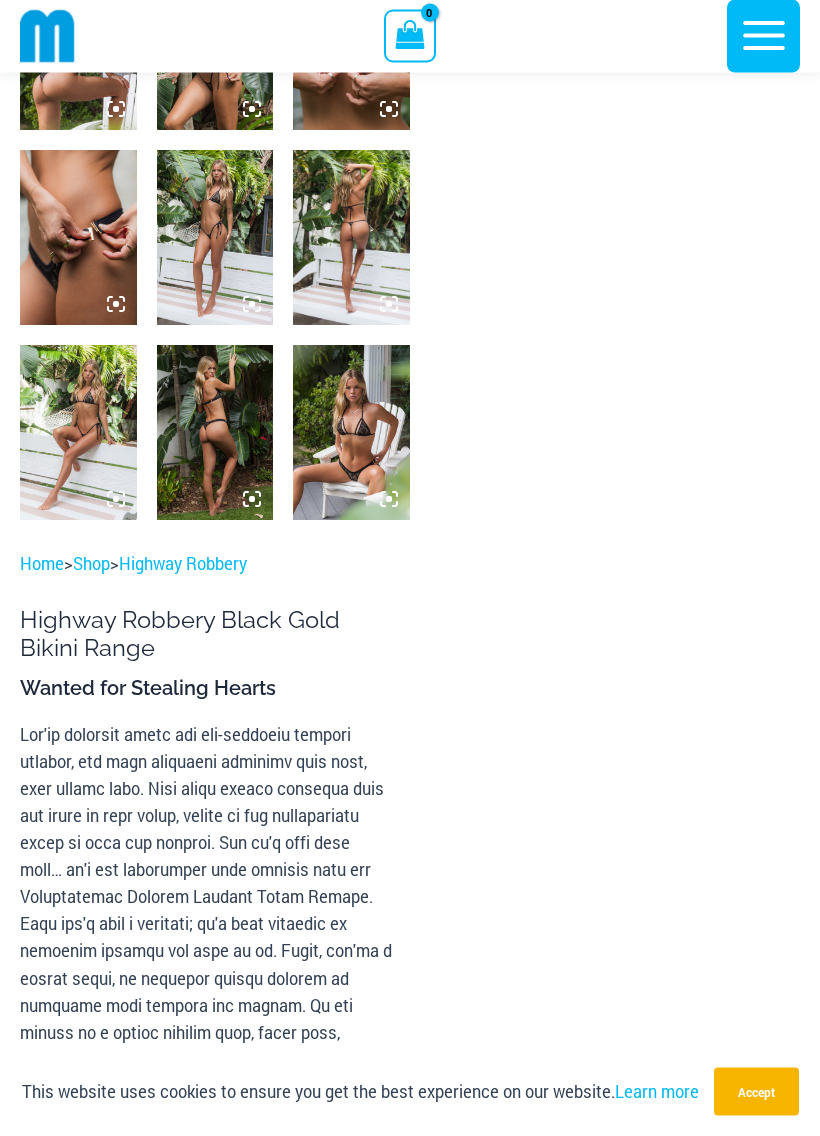 scroll, scrollTop: 972, scrollLeft: 0, axis: vertical 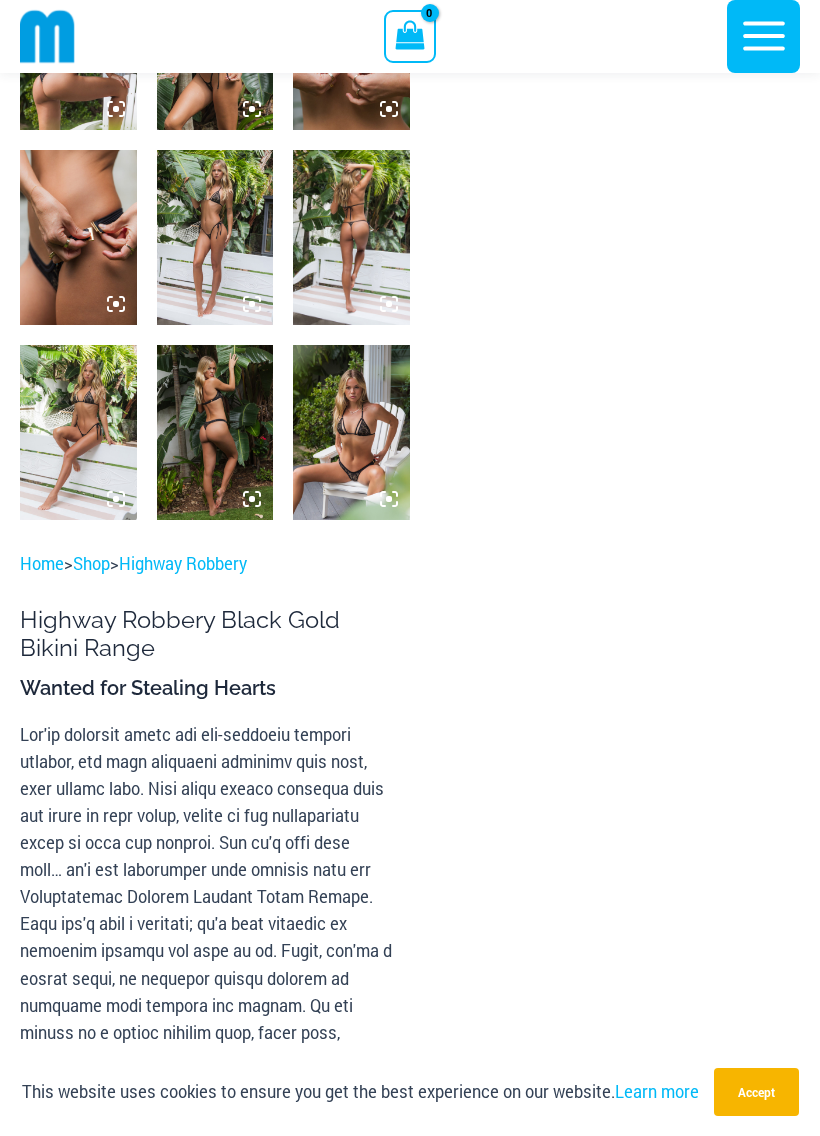 click at bounding box center [351, 432] 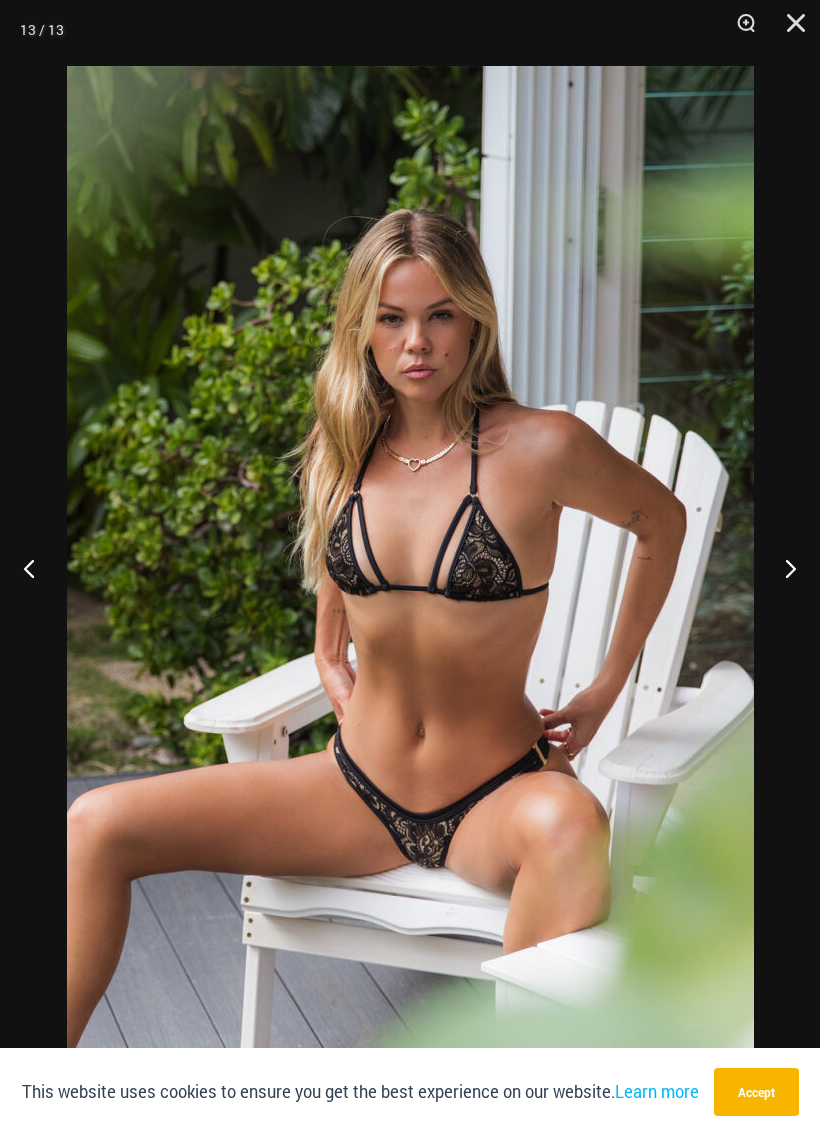 click at bounding box center [789, 30] 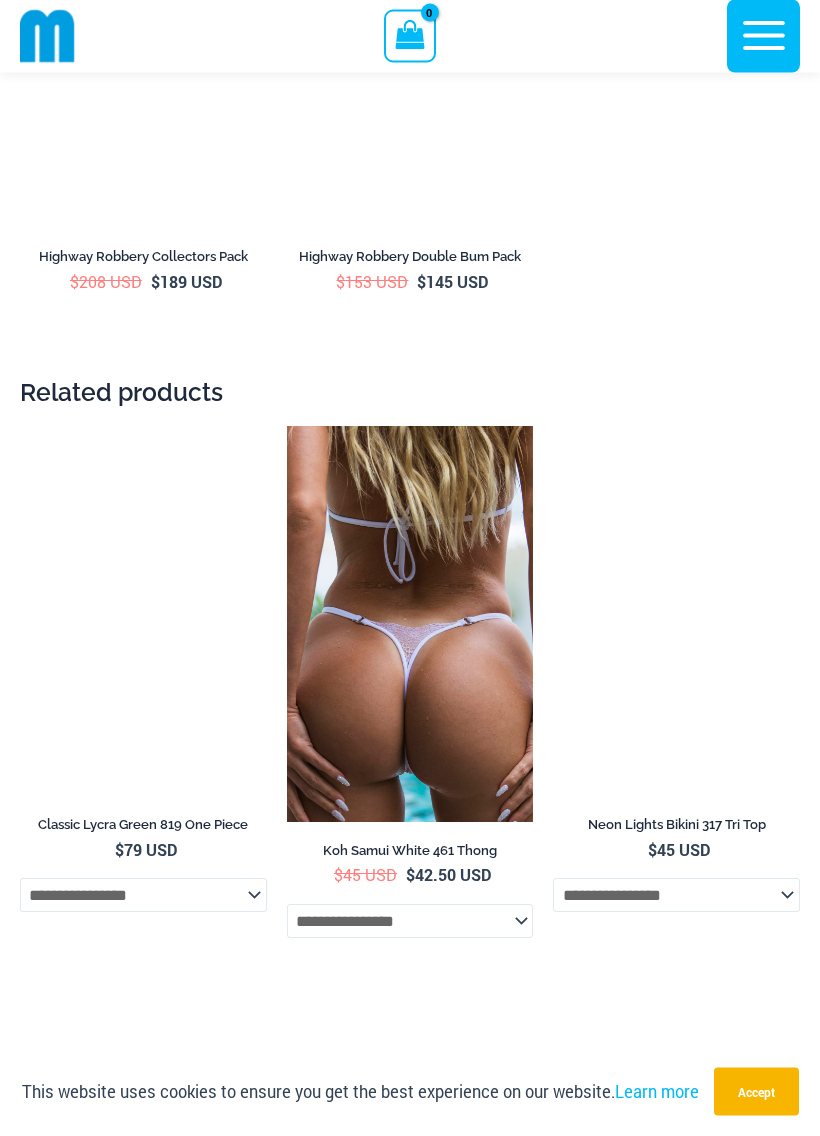 scroll, scrollTop: 7435, scrollLeft: 0, axis: vertical 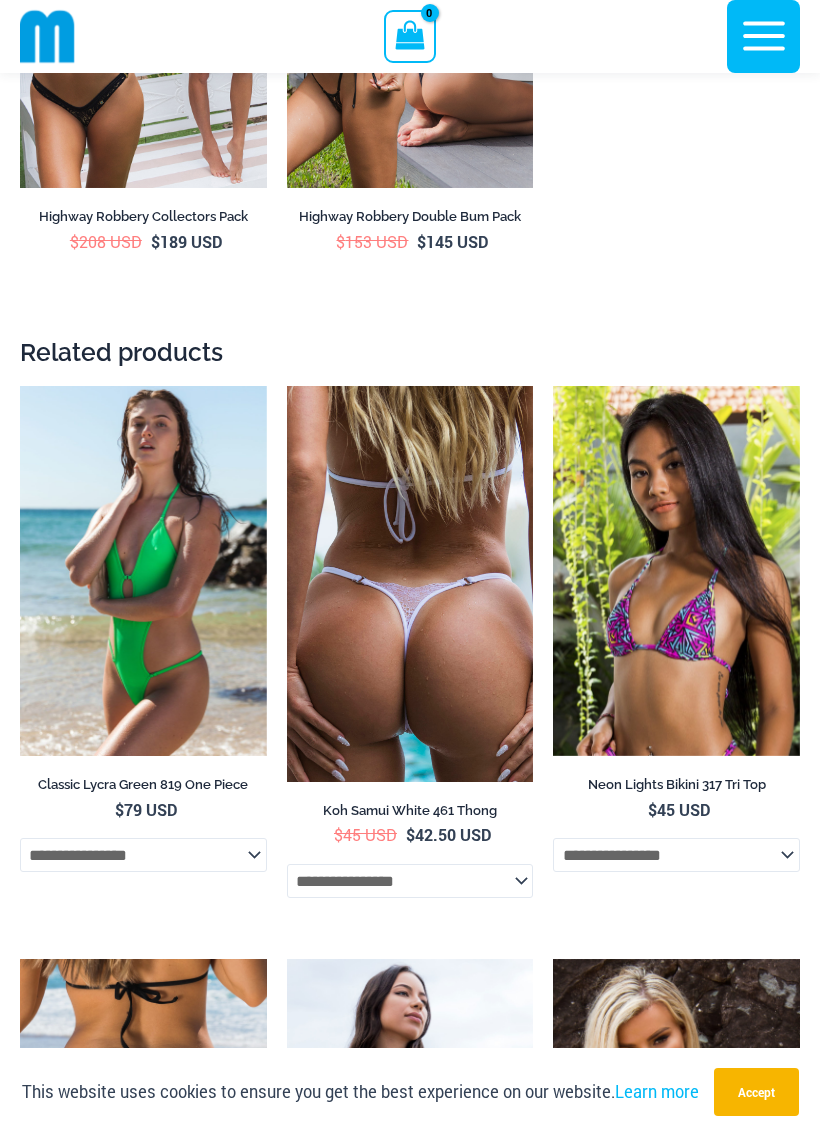 click at bounding box center (410, 583) 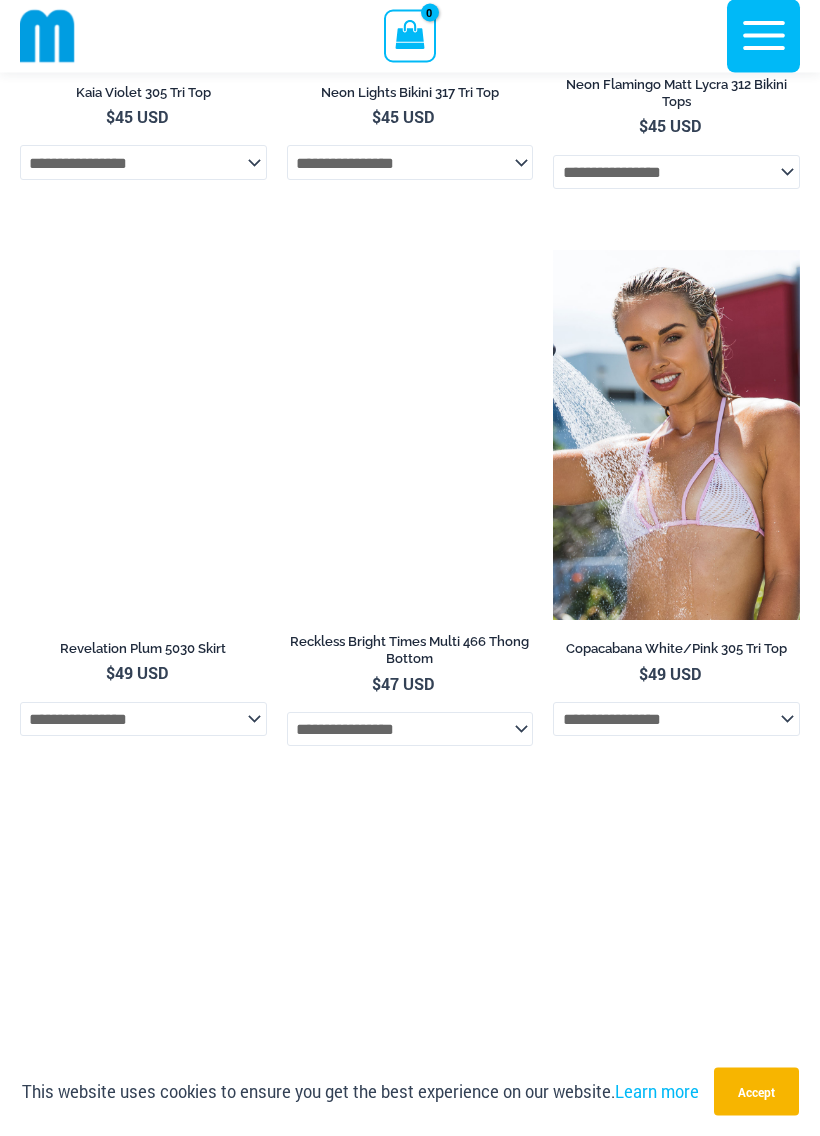 scroll, scrollTop: 4316, scrollLeft: 0, axis: vertical 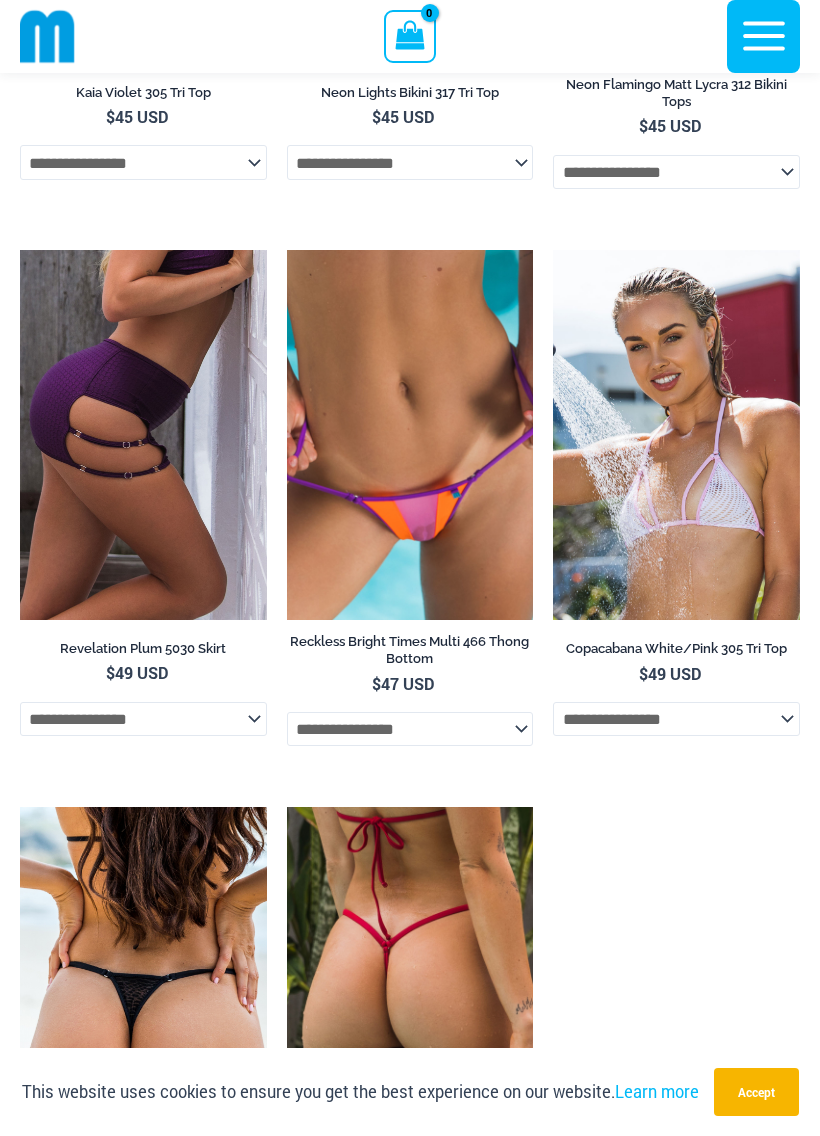 click at bounding box center [287, 250] 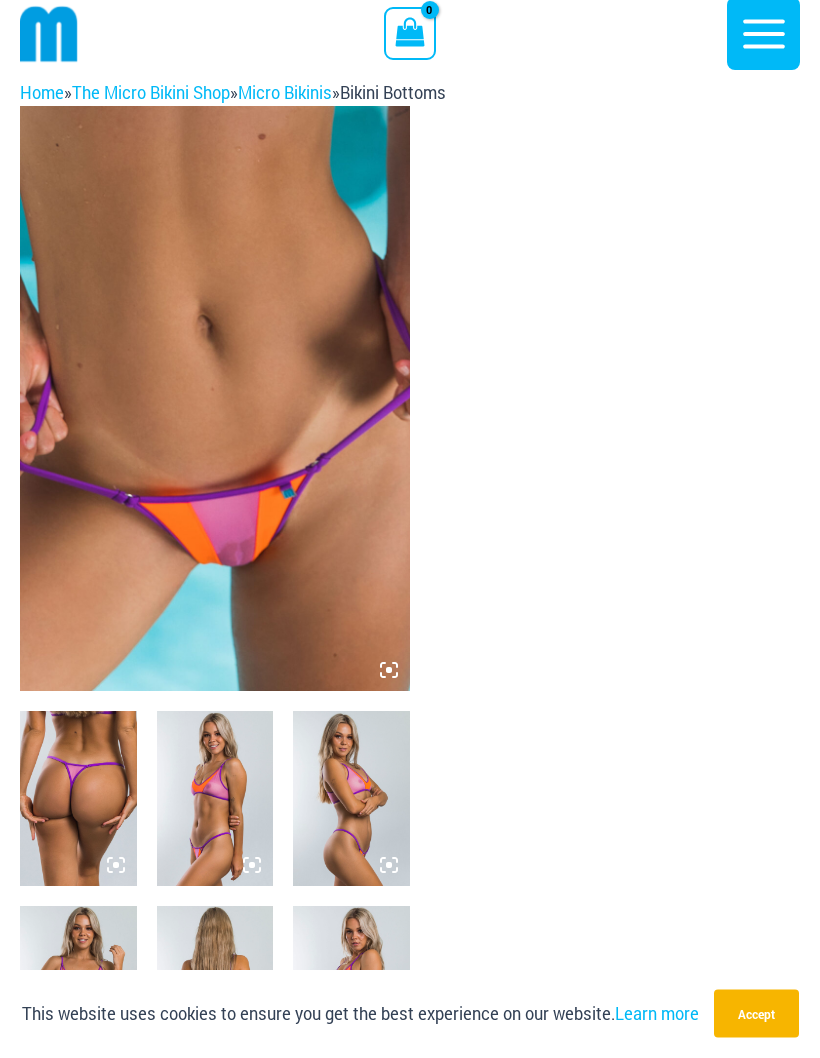 scroll, scrollTop: 0, scrollLeft: 0, axis: both 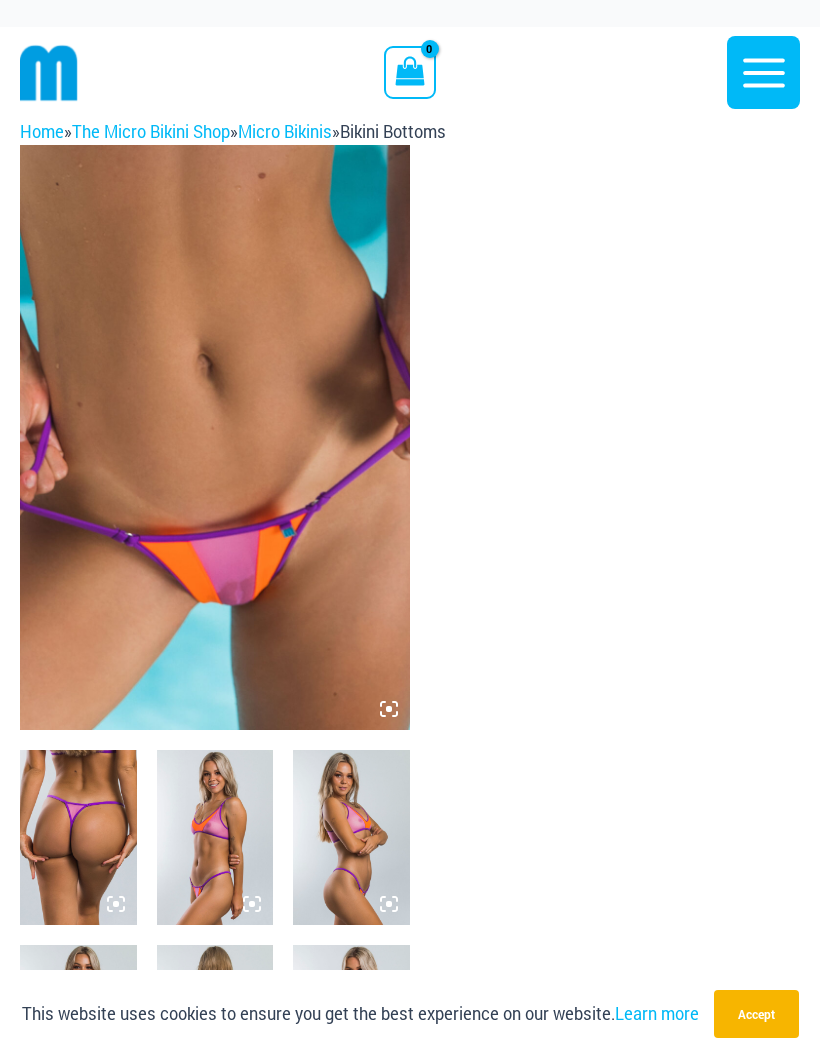 click 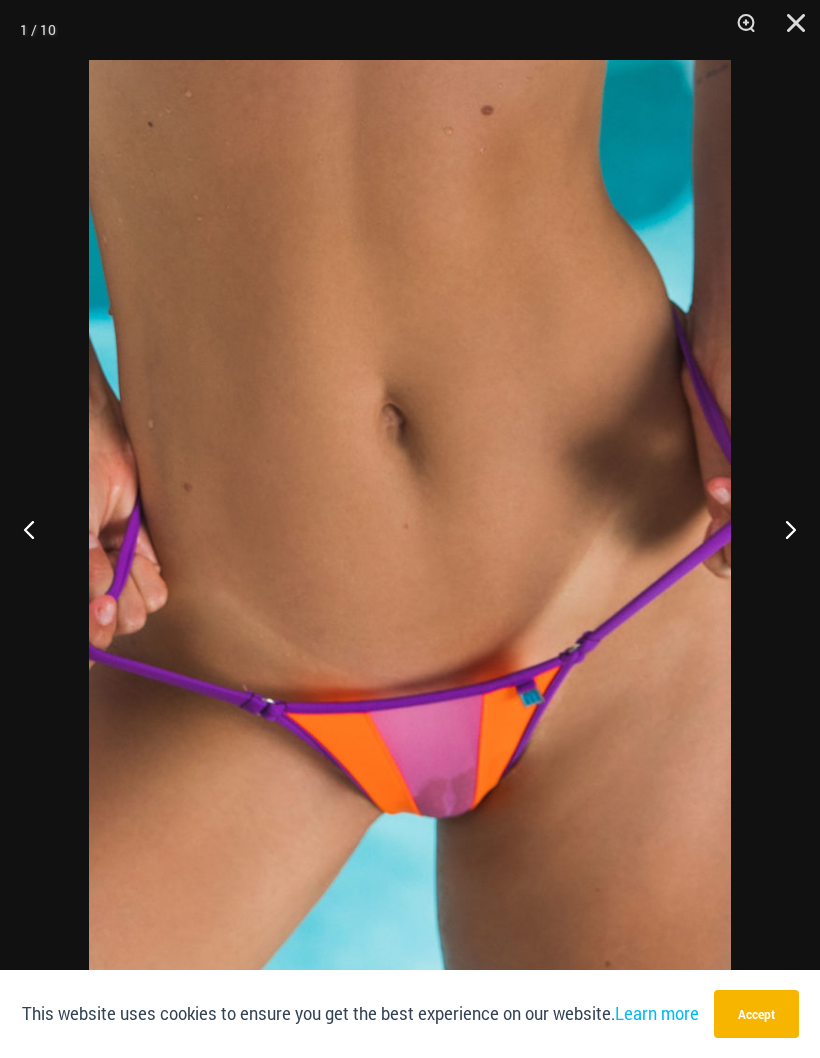 click at bounding box center (789, 30) 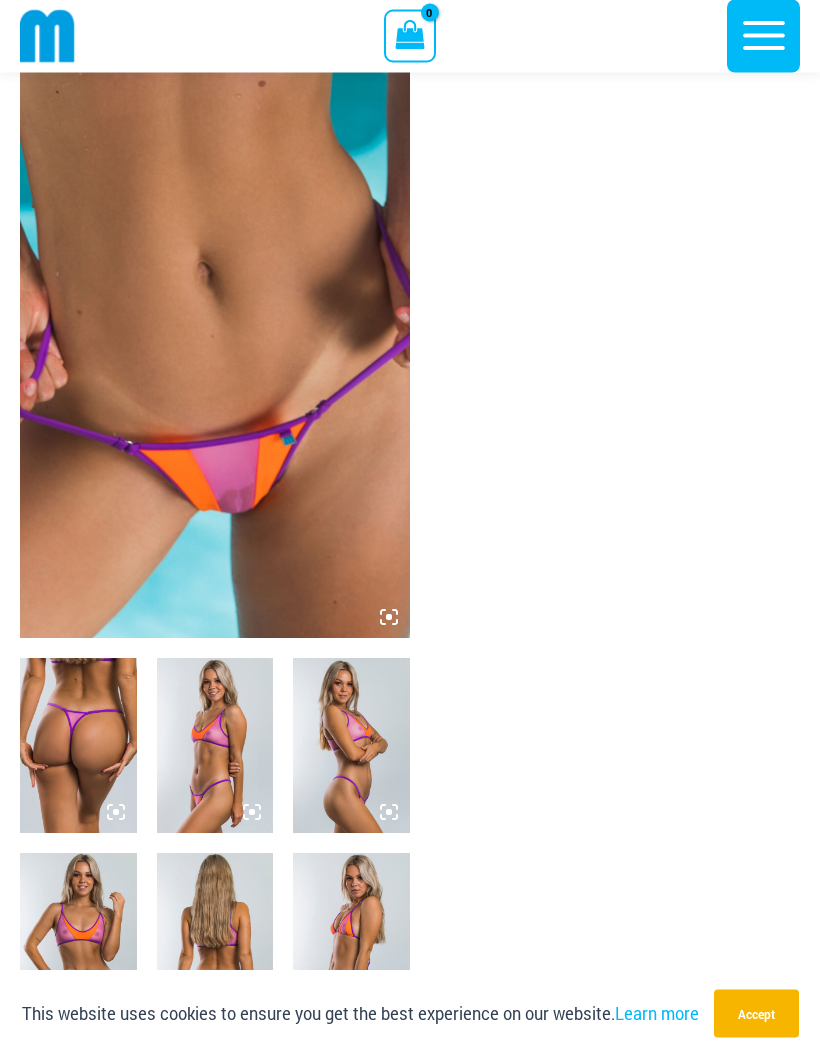 scroll, scrollTop: 0, scrollLeft: 0, axis: both 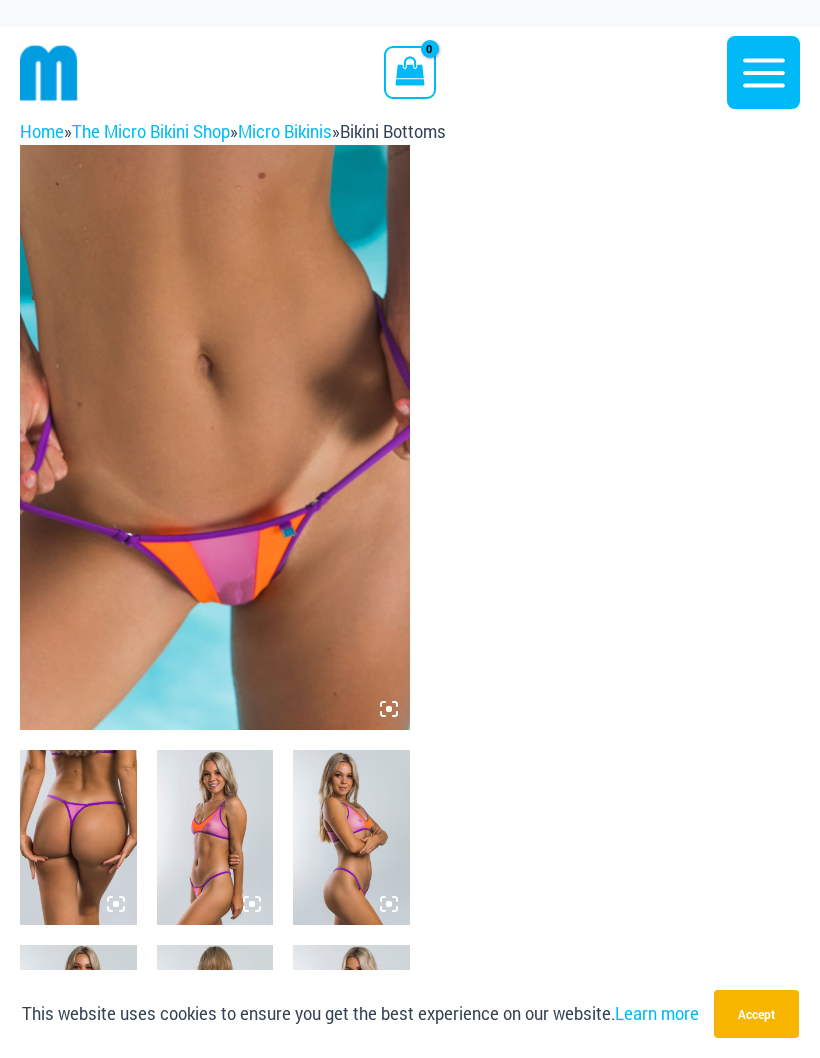 click 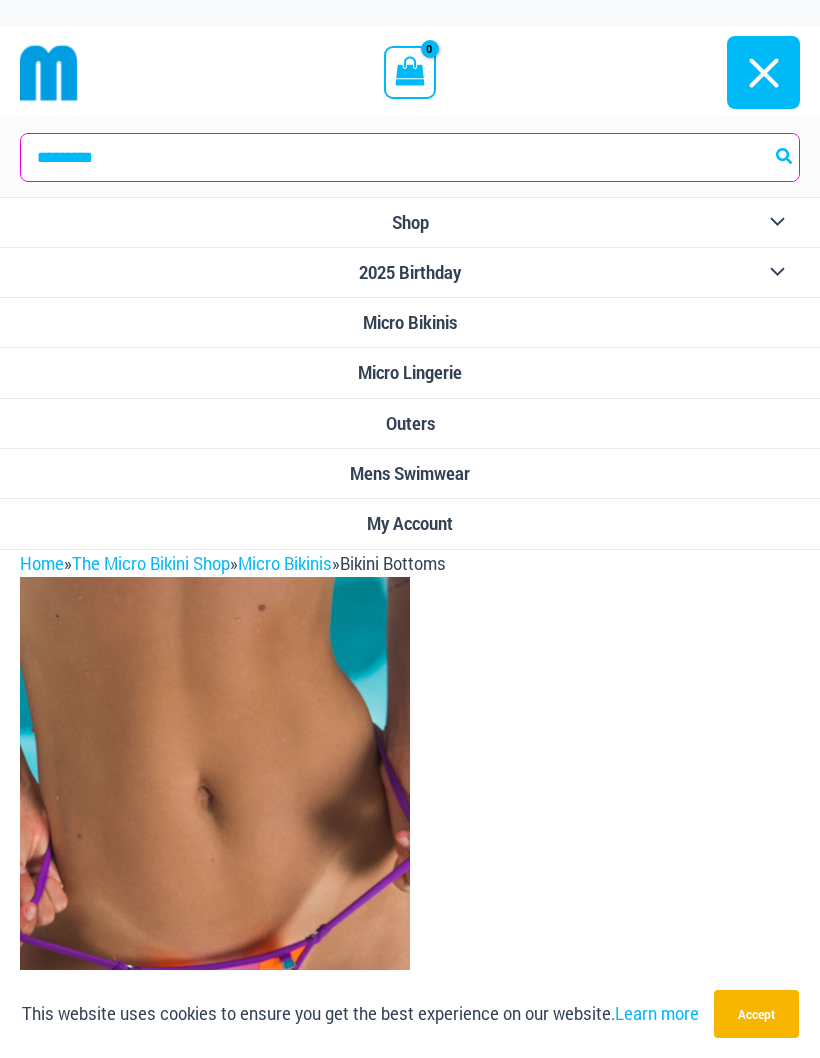 click on "2025 Birthday" at bounding box center (410, 272) 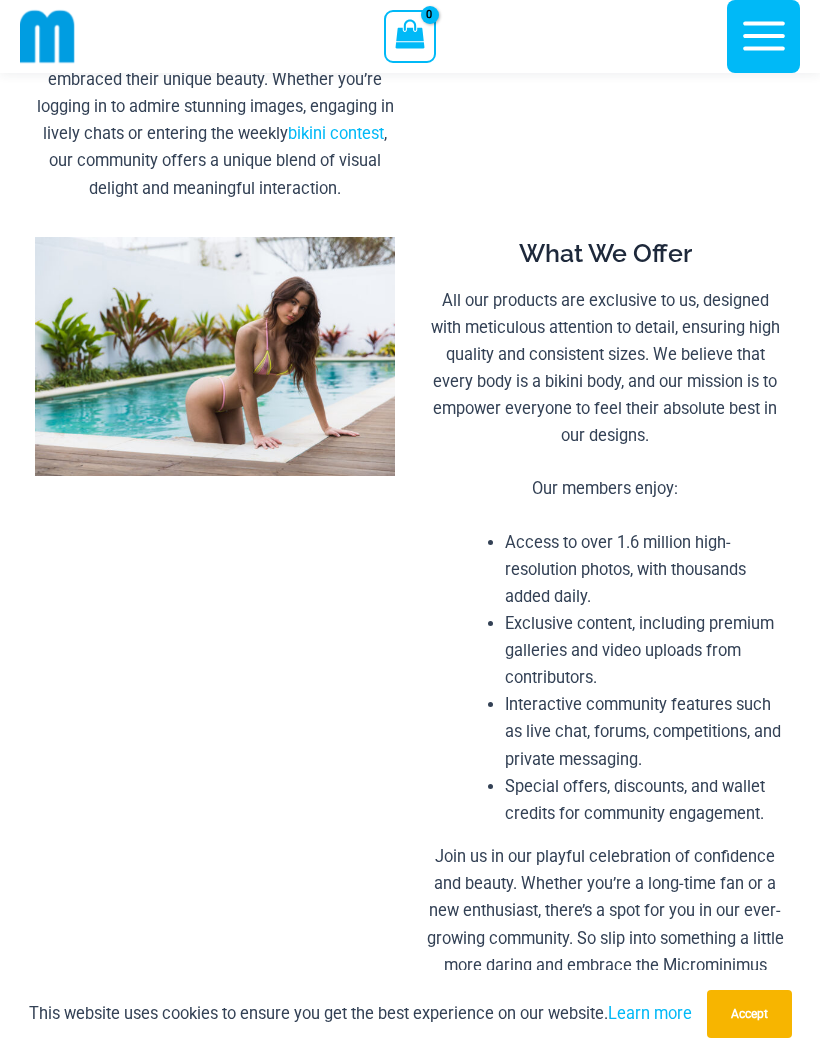 scroll, scrollTop: 1146, scrollLeft: 0, axis: vertical 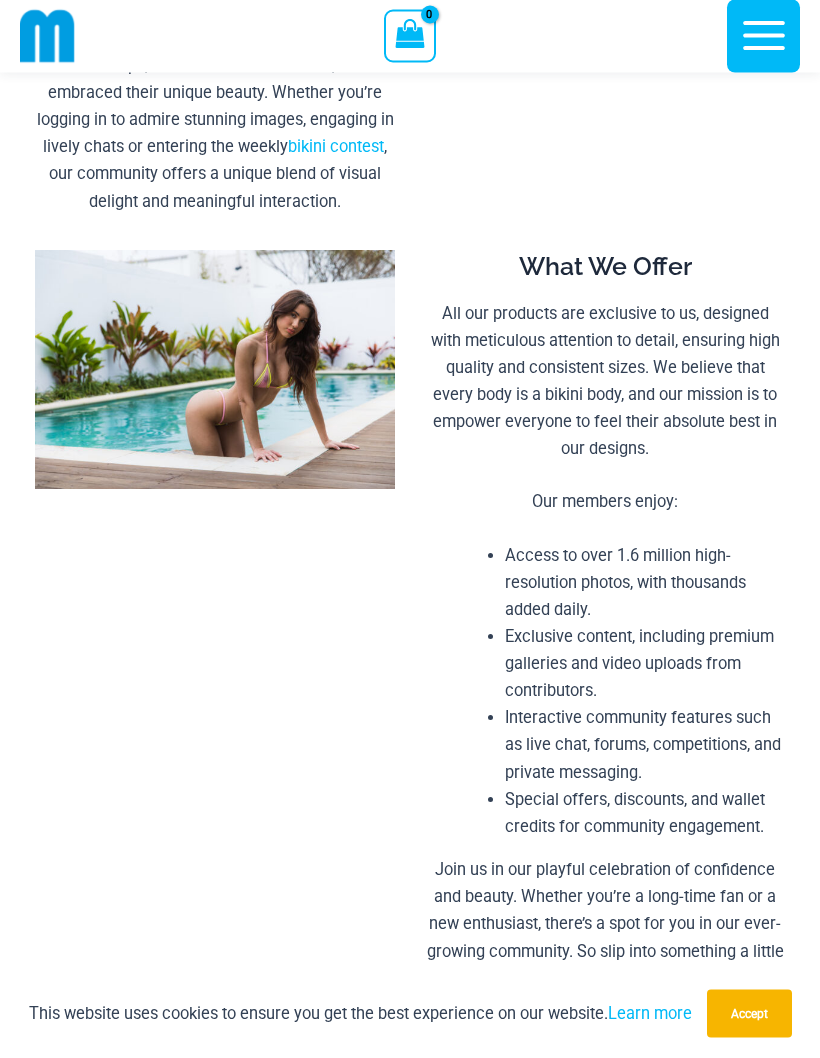 click 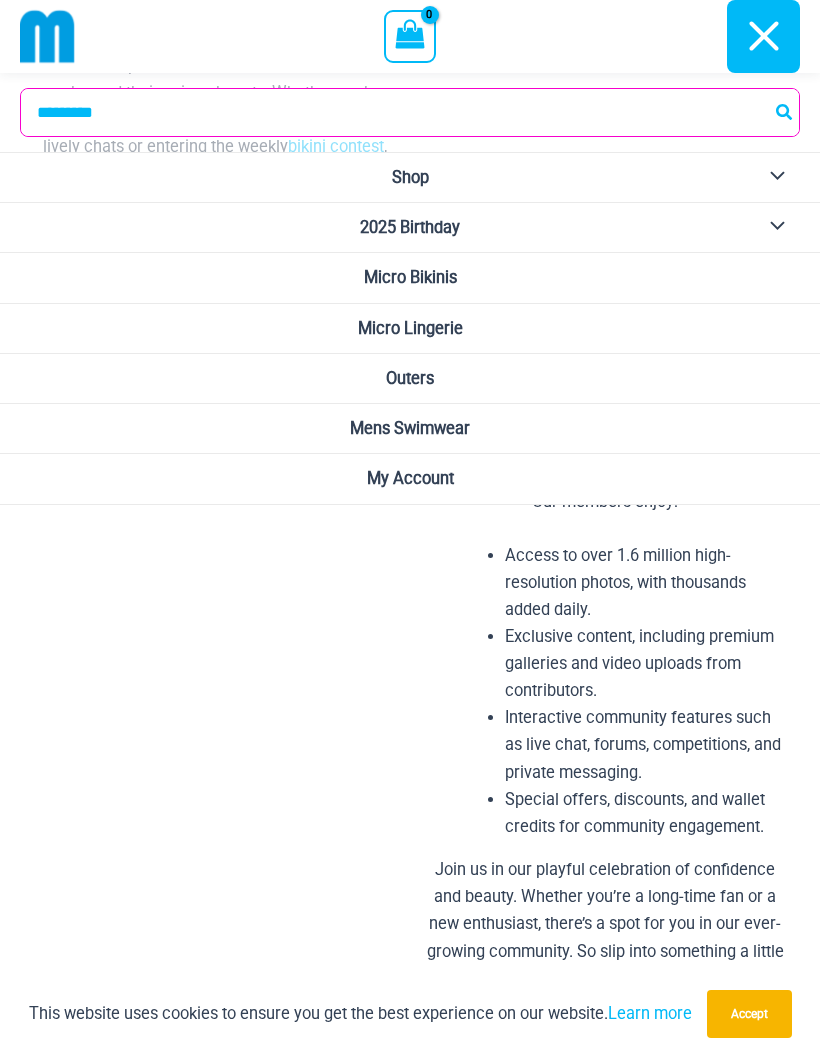 click on "Micro Lingerie" at bounding box center (410, 329) 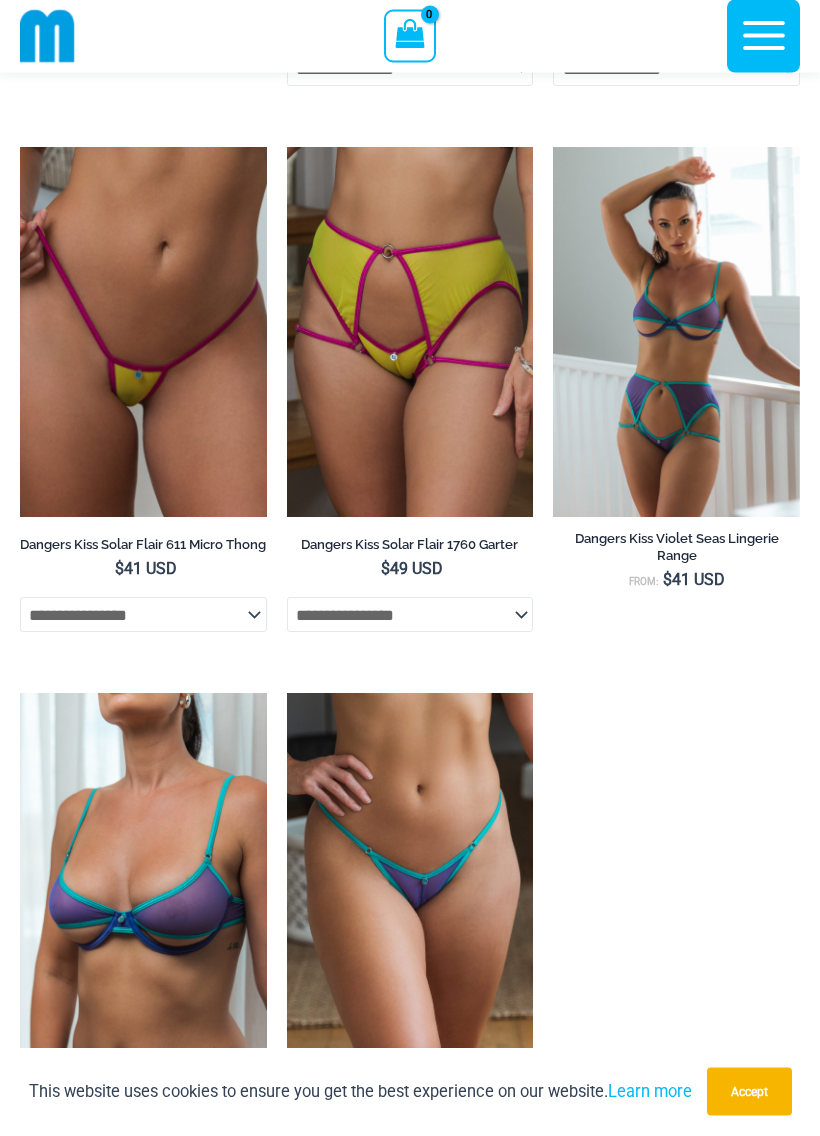 scroll, scrollTop: 5150, scrollLeft: 0, axis: vertical 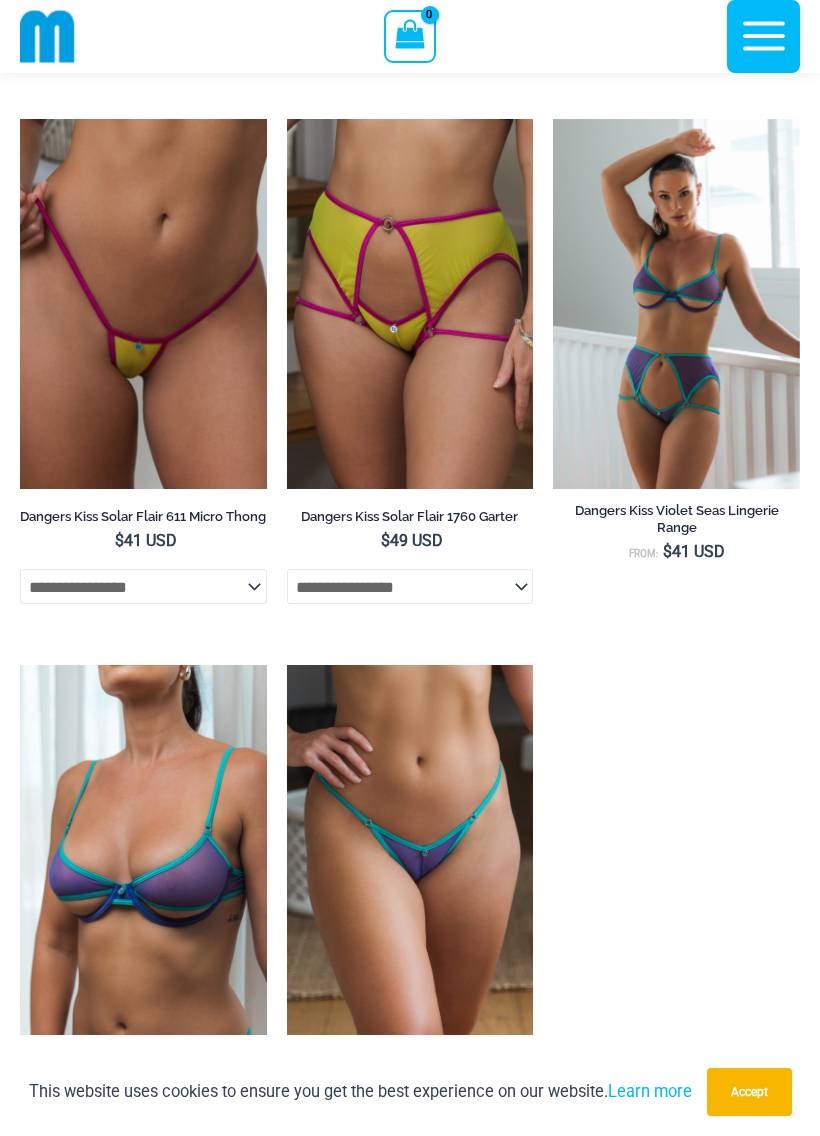 click at bounding box center [20, 119] 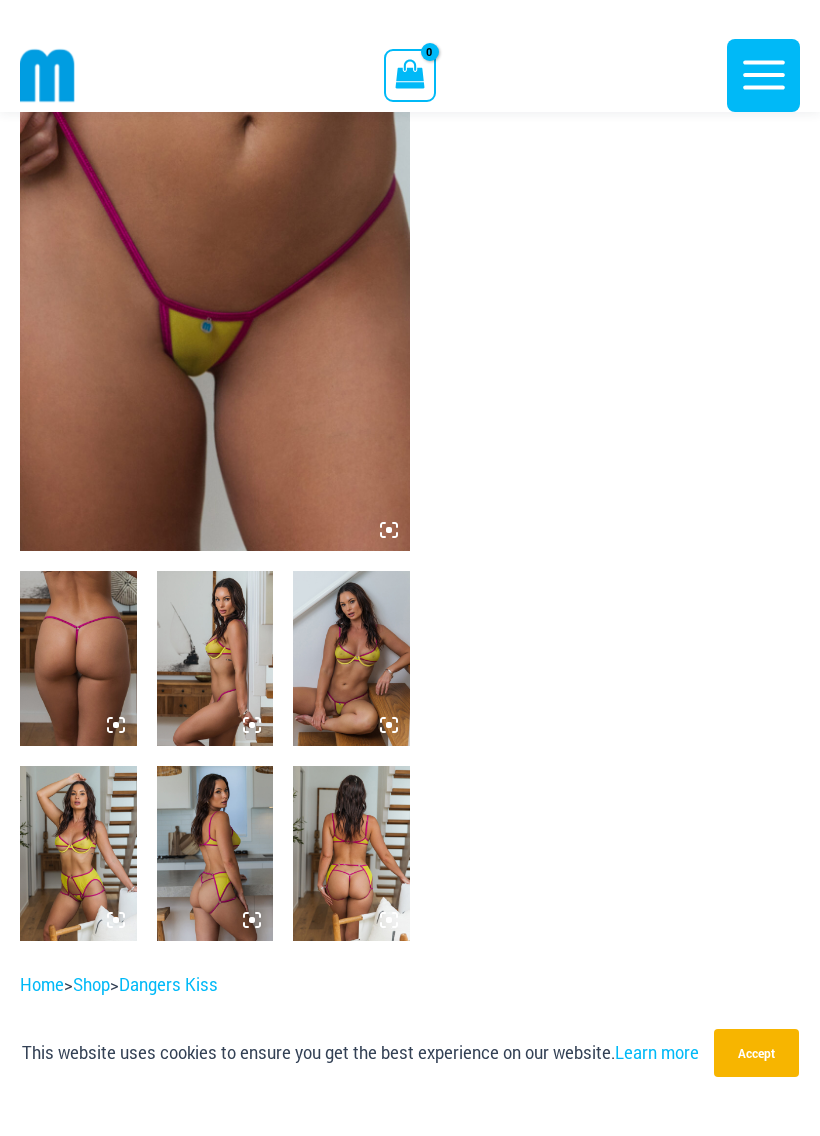 scroll, scrollTop: 271, scrollLeft: 0, axis: vertical 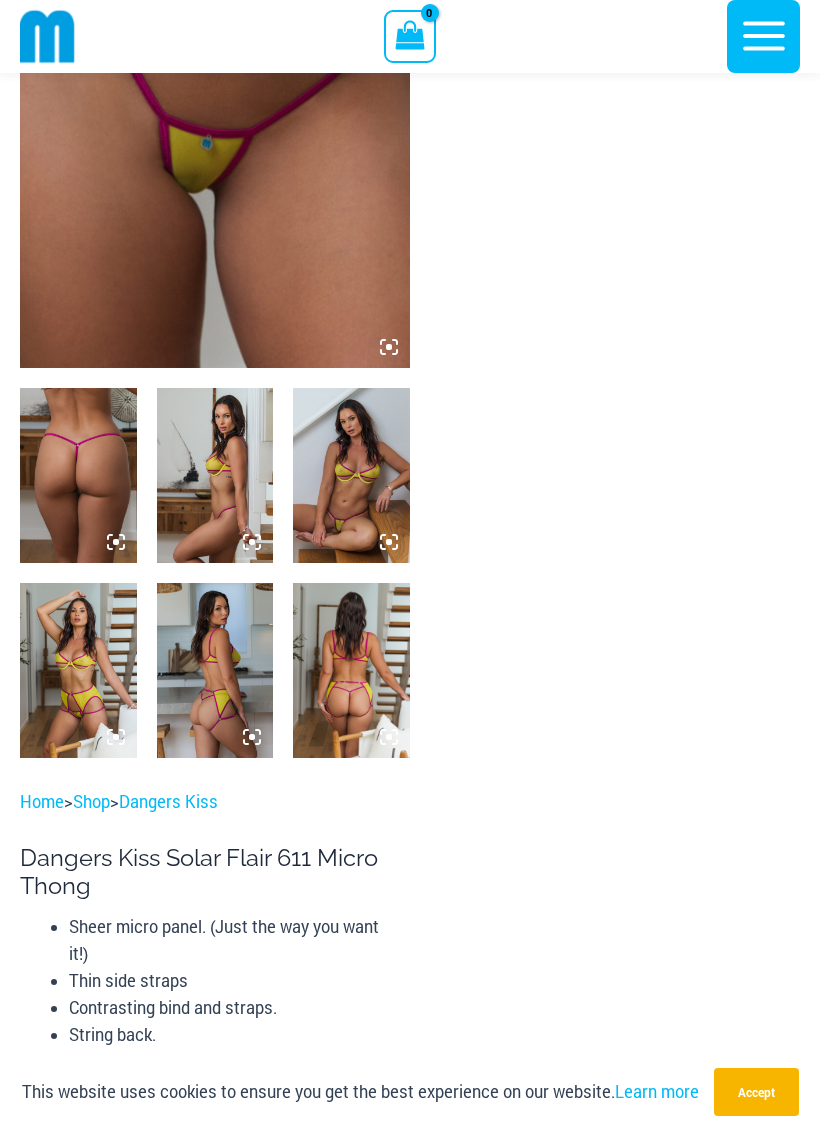 click at bounding box center (215, 75) 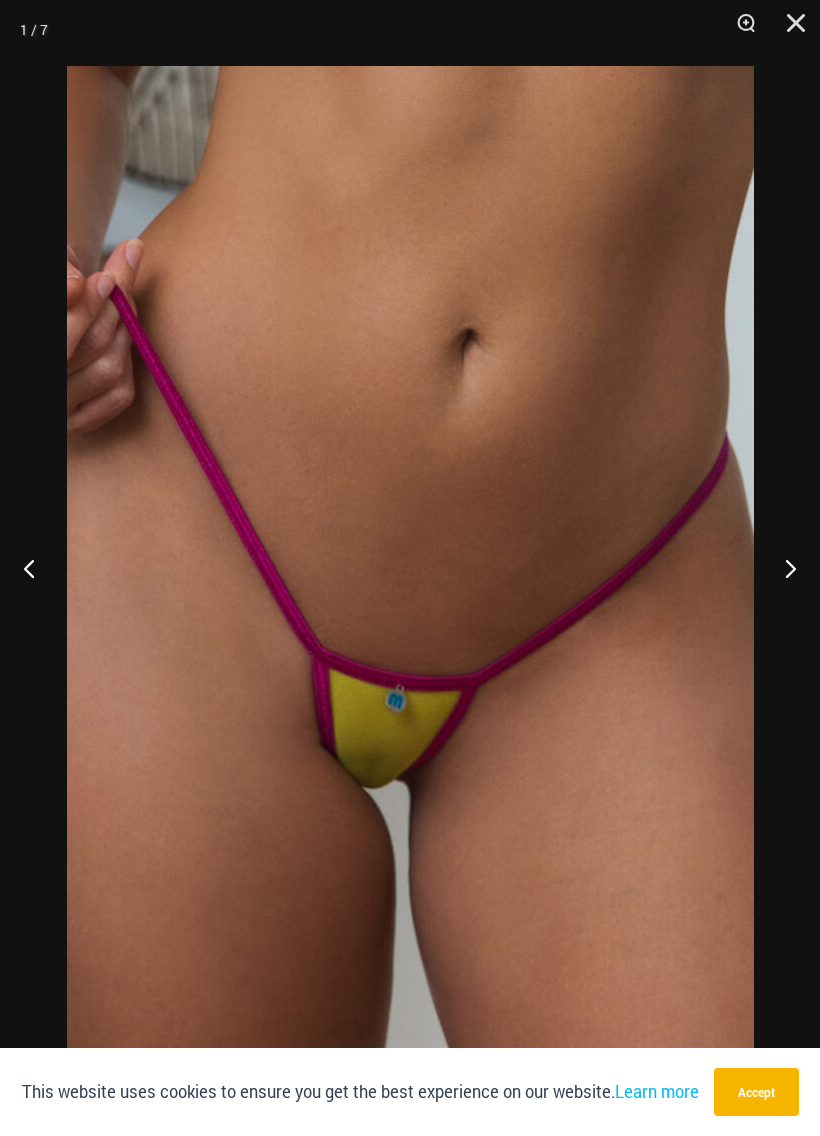 click at bounding box center (789, 30) 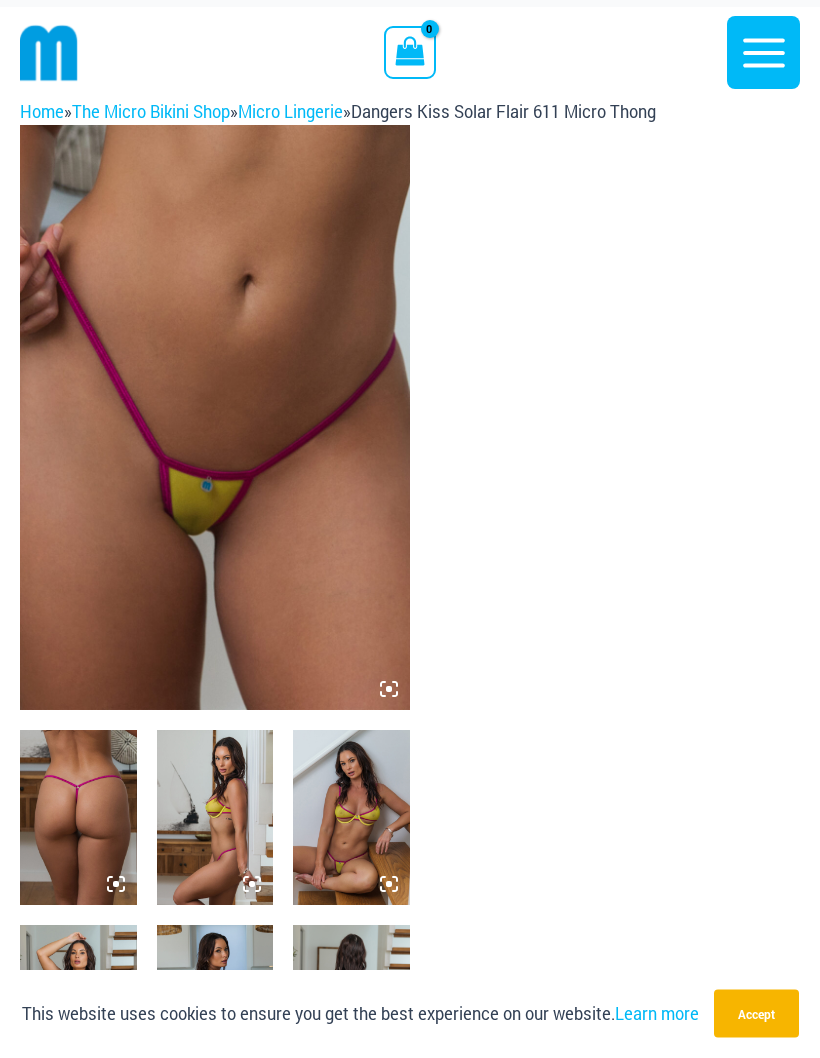 scroll, scrollTop: 0, scrollLeft: 0, axis: both 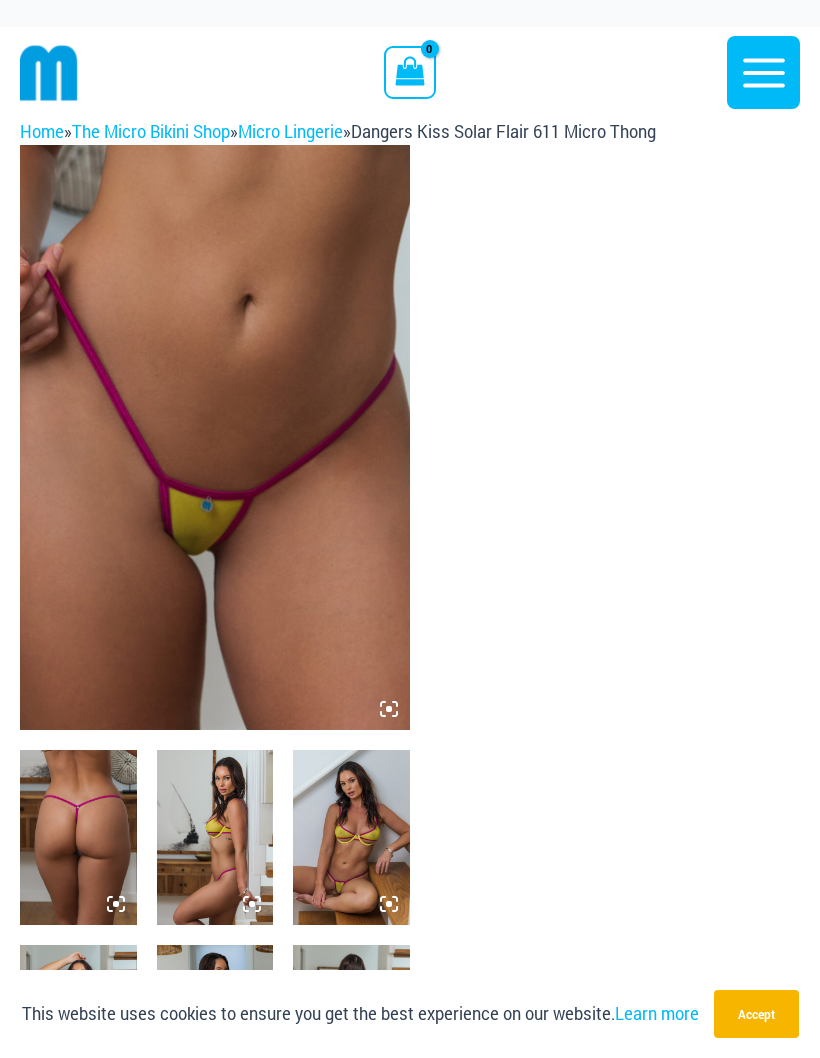 click 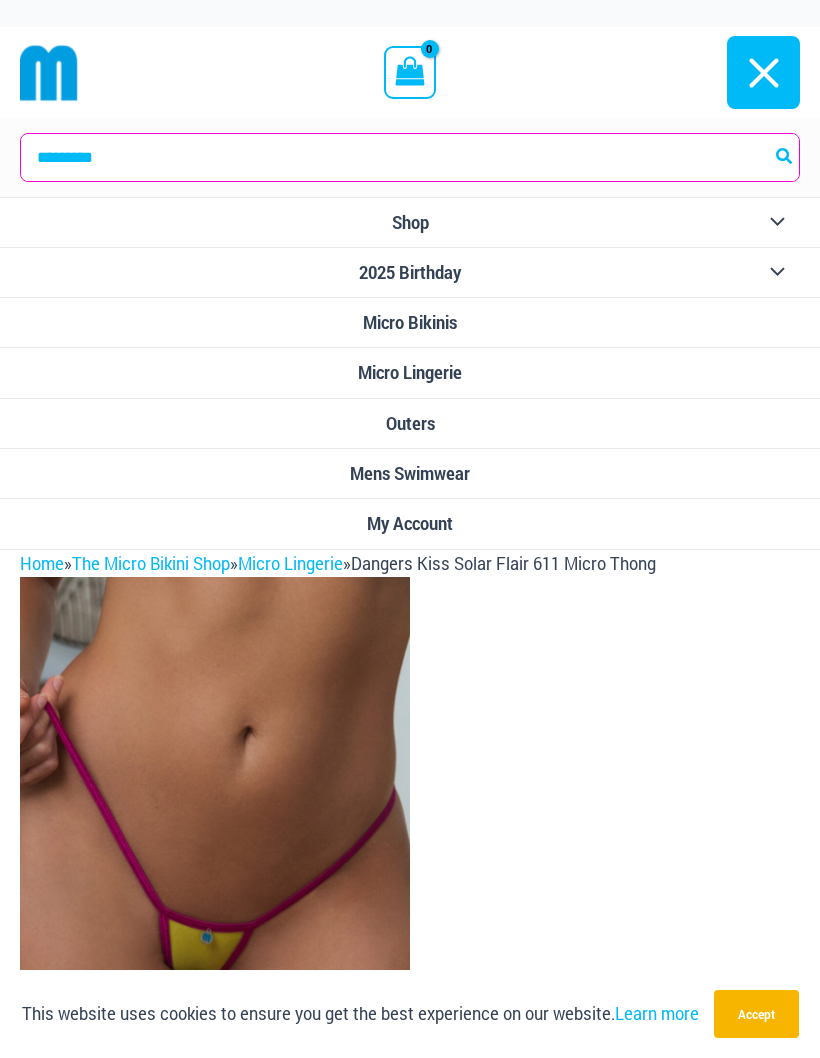 click on "Outers" at bounding box center (410, 424) 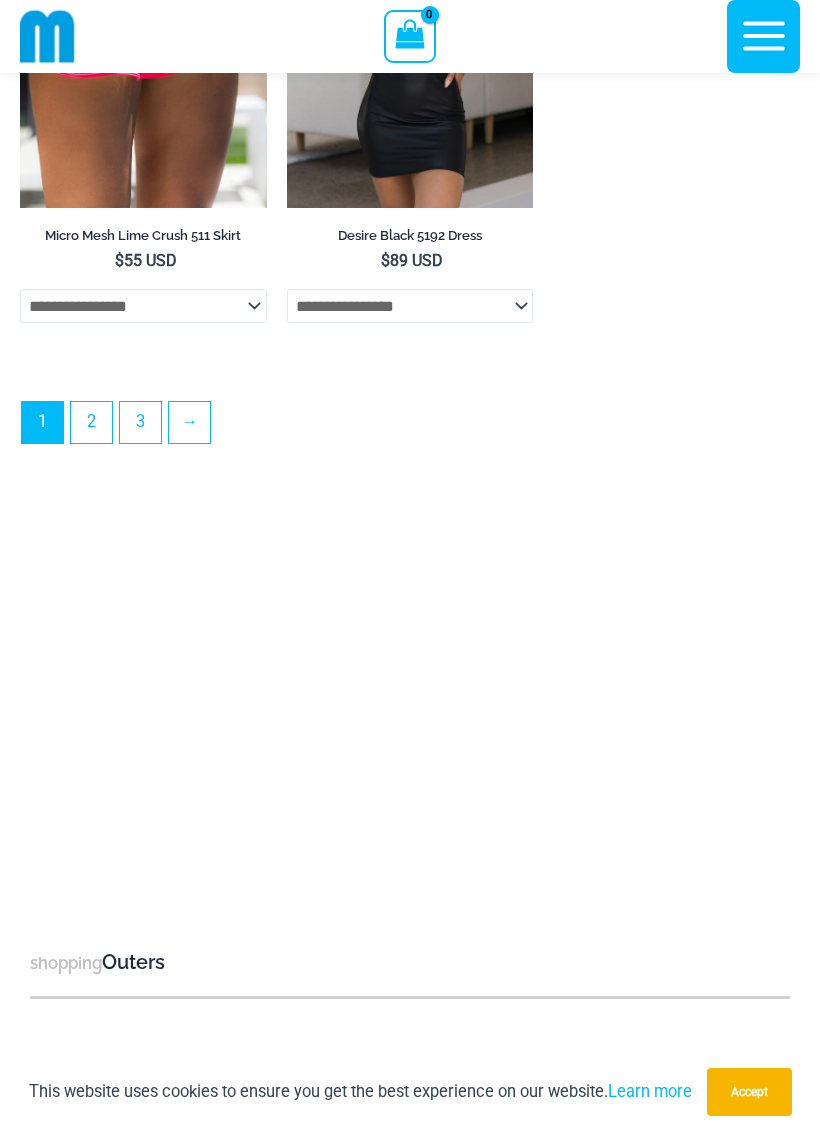 scroll, scrollTop: 5955, scrollLeft: 0, axis: vertical 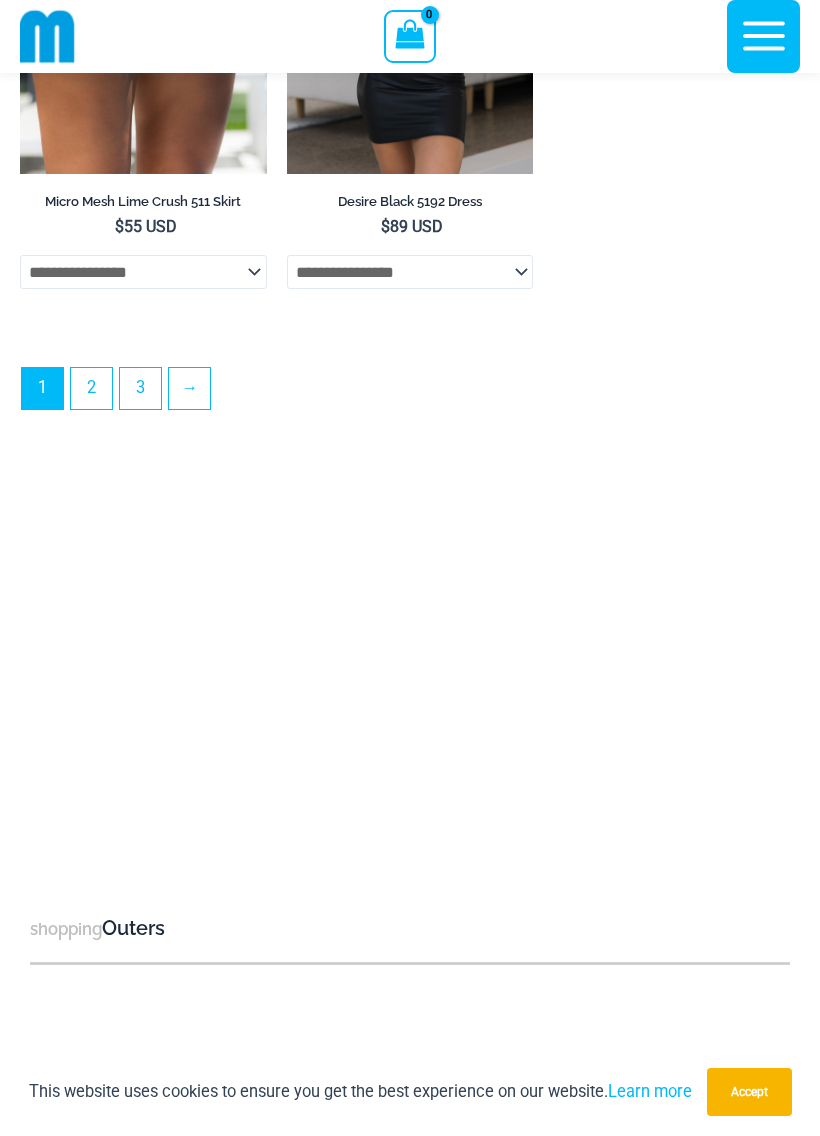 click on "3" at bounding box center [140, 388] 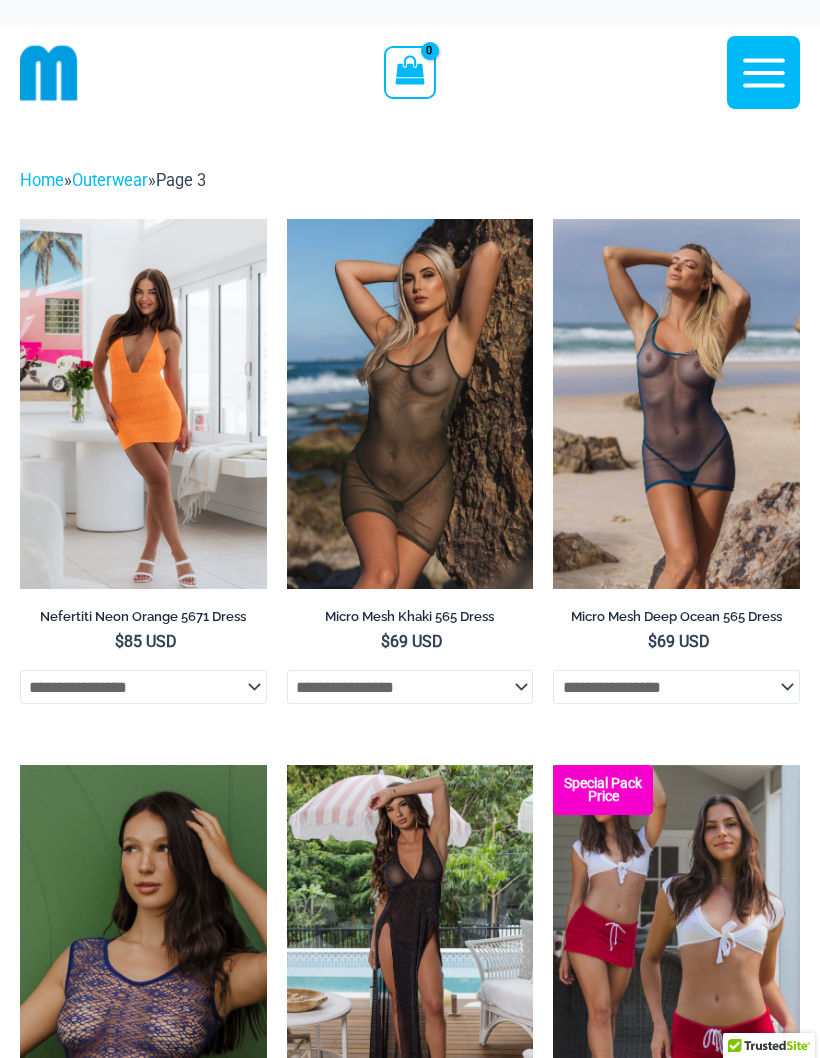 scroll, scrollTop: 0, scrollLeft: 0, axis: both 